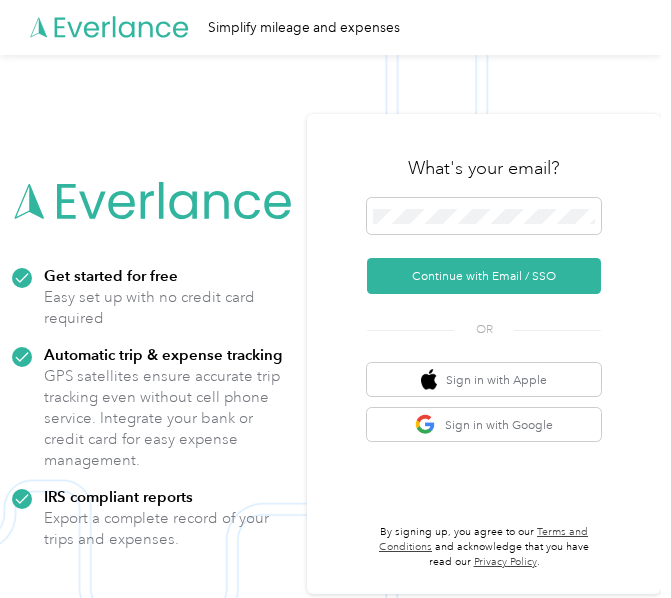 scroll, scrollTop: 0, scrollLeft: 0, axis: both 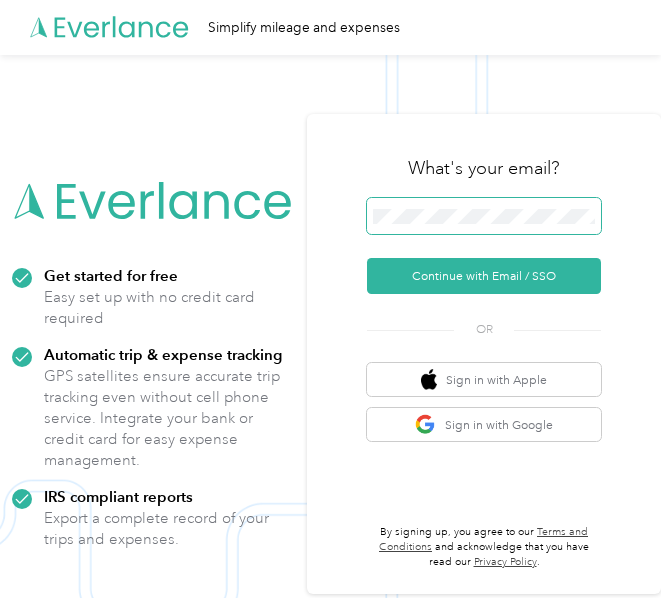 click at bounding box center (484, 216) 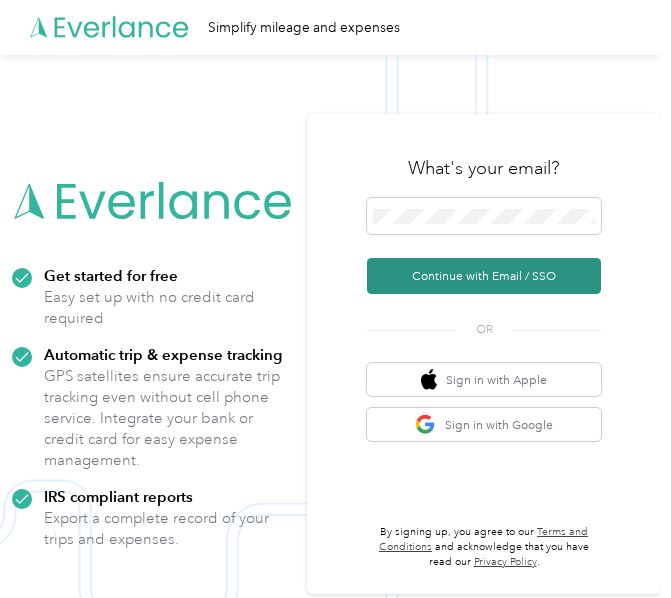 click on "Continue with Email / SSO" at bounding box center (484, 276) 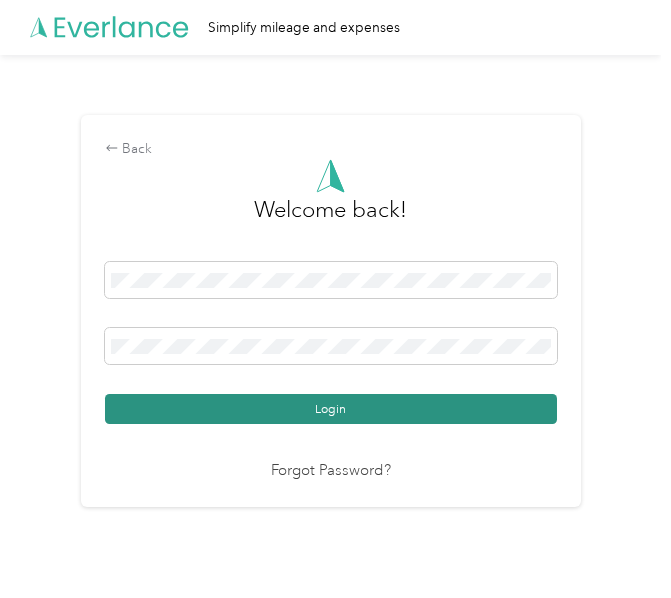 click on "Login" at bounding box center (331, 409) 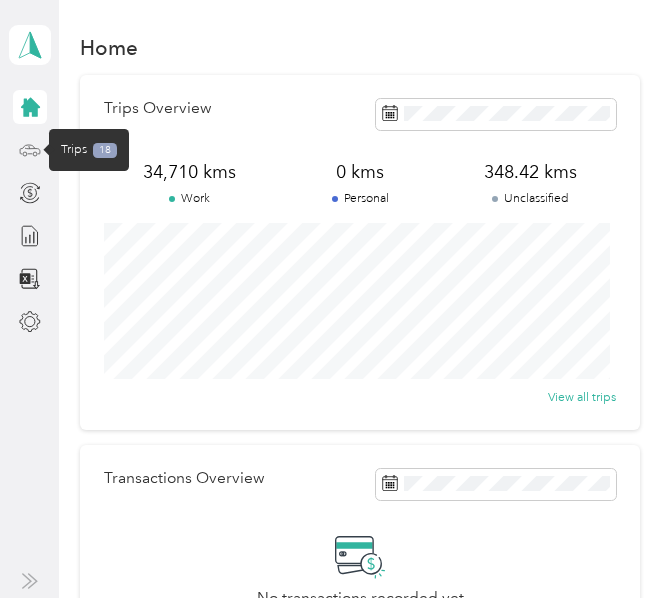 click 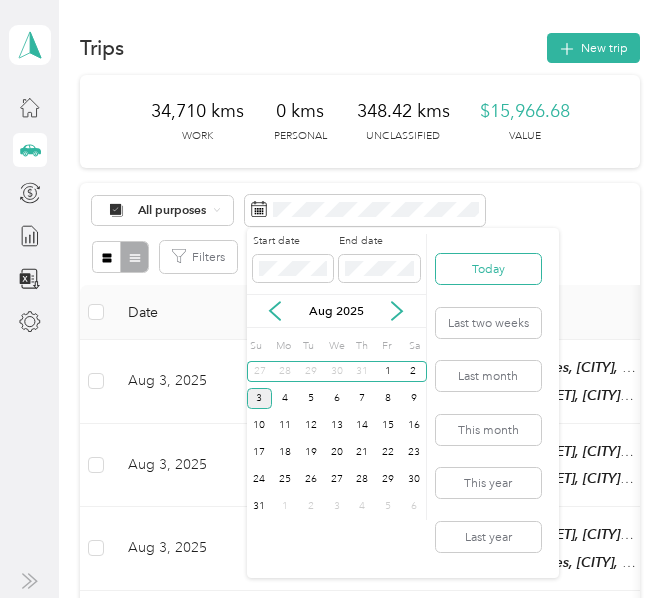 click on "Today" at bounding box center (488, 269) 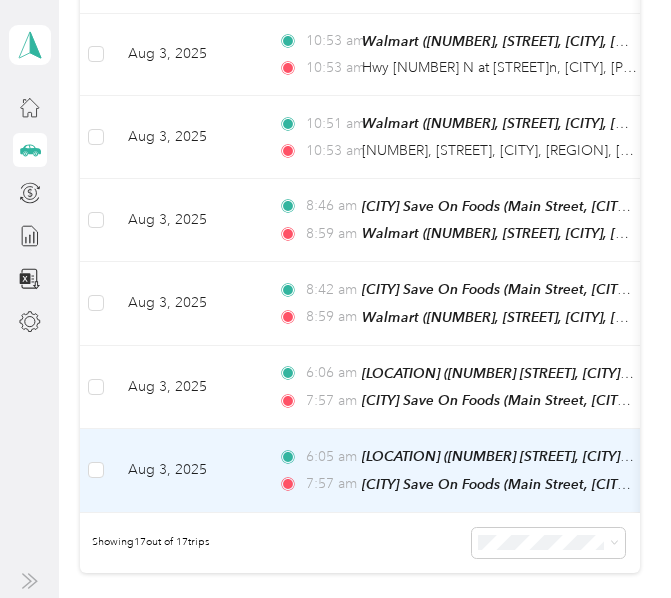 scroll, scrollTop: 1240, scrollLeft: 0, axis: vertical 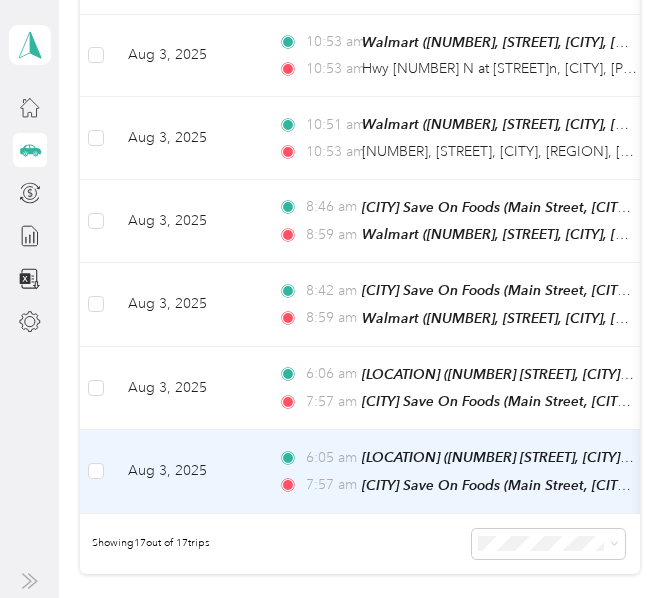 click on "[TIME] [LOCATION]  ([NUMBER] [STREET], [CITY], [PROVINCE]) [TIME] [CITY] Save On Foods (Main Street, [CITY], [PROVINCE])" at bounding box center (492, 472) 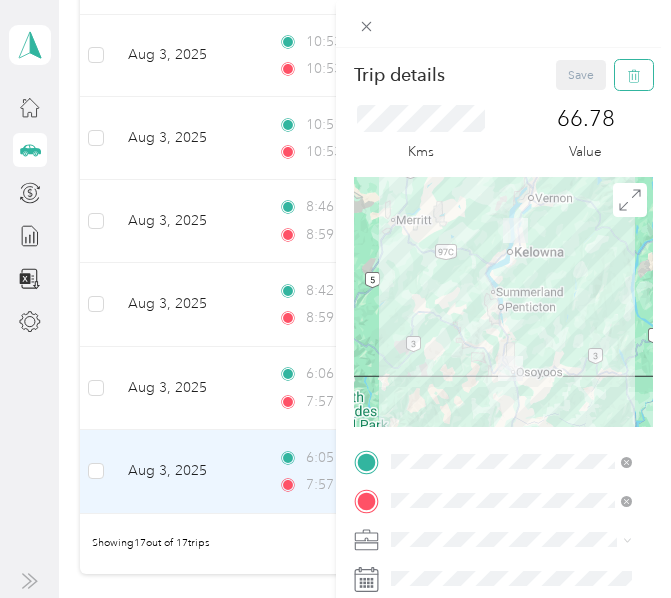 click 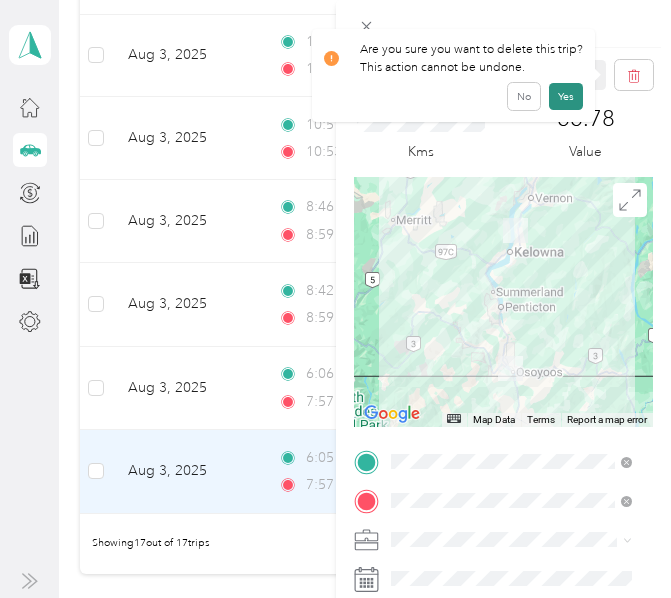 click on "Yes" at bounding box center (566, 96) 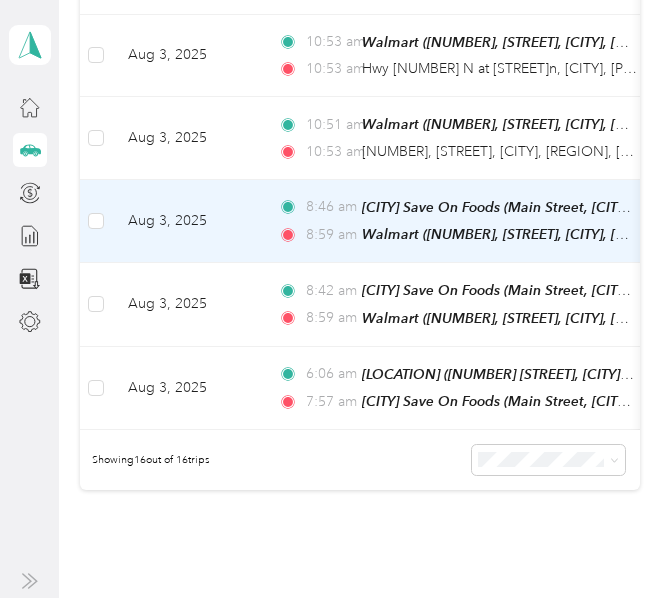 click on "Aug 3, 2025" at bounding box center (187, 222) 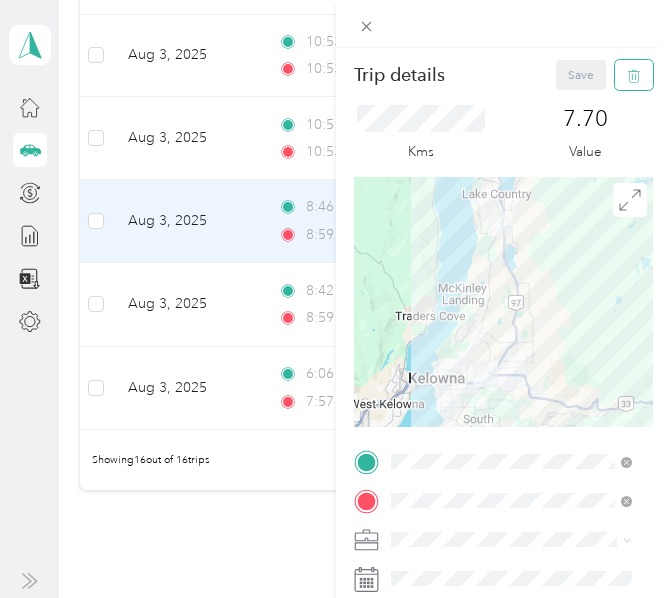 click 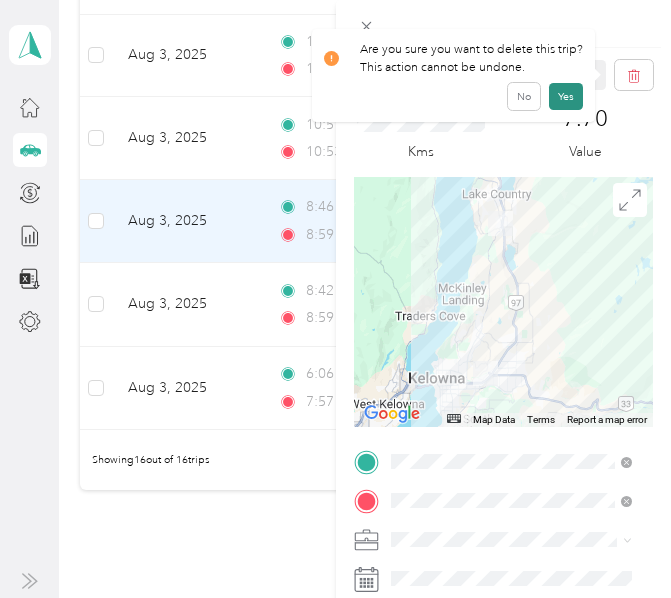 click on "Yes" at bounding box center (566, 96) 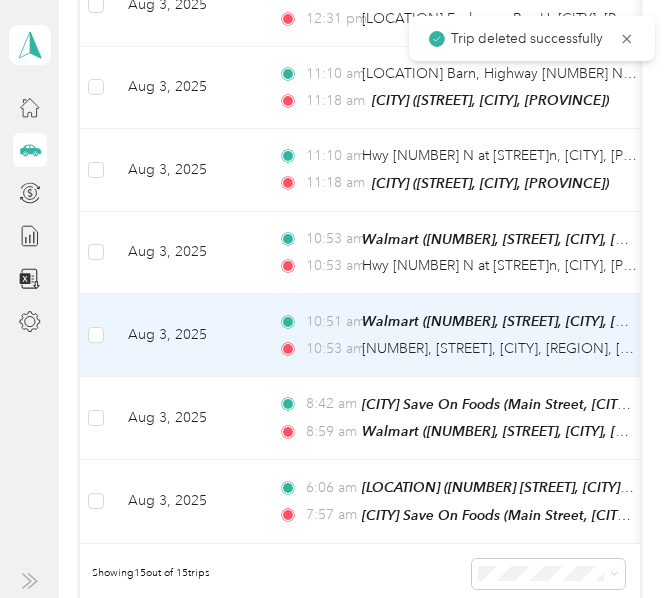 scroll, scrollTop: 1040, scrollLeft: 0, axis: vertical 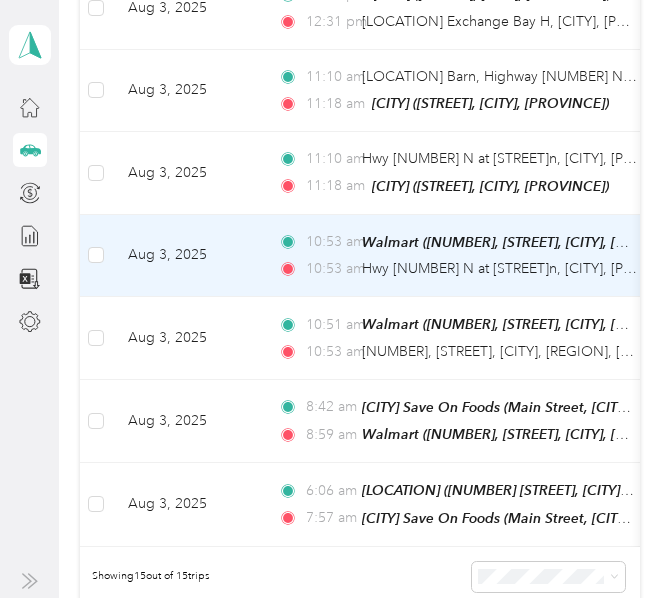 click on "Aug 3, 2025" at bounding box center (187, 256) 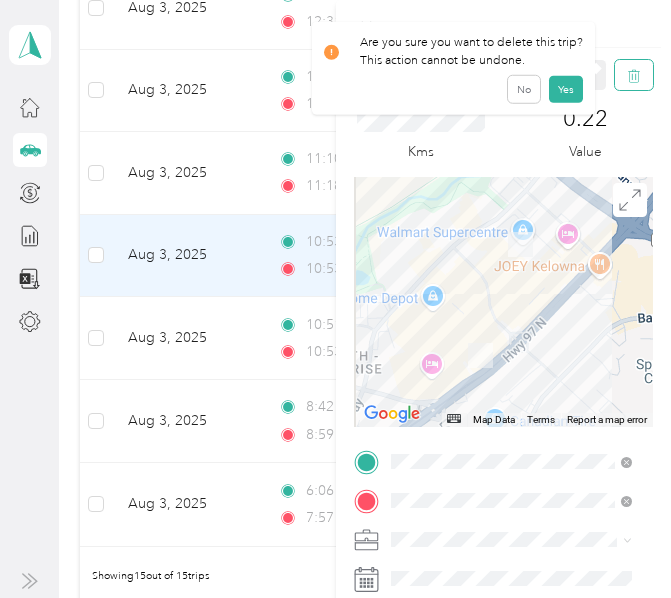 click at bounding box center (634, 75) 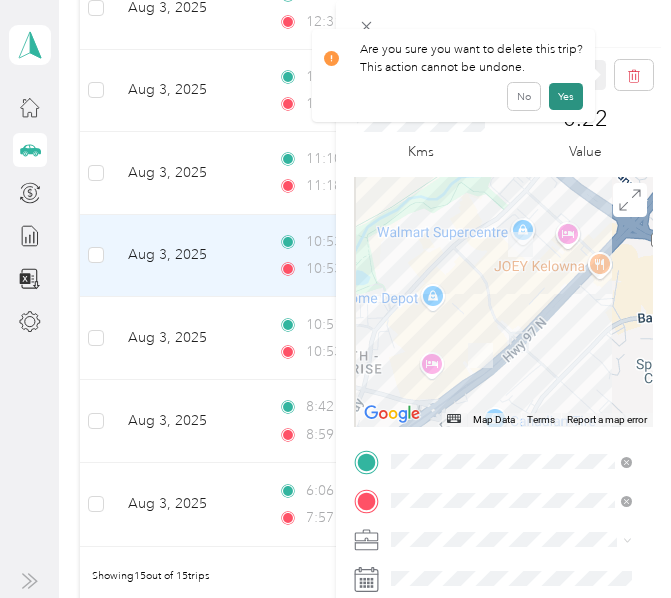 click on "Yes" at bounding box center (566, 96) 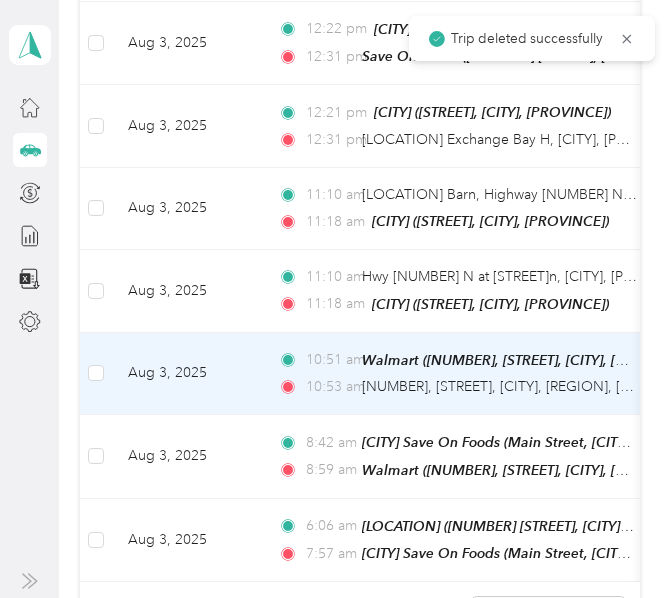scroll, scrollTop: 840, scrollLeft: 0, axis: vertical 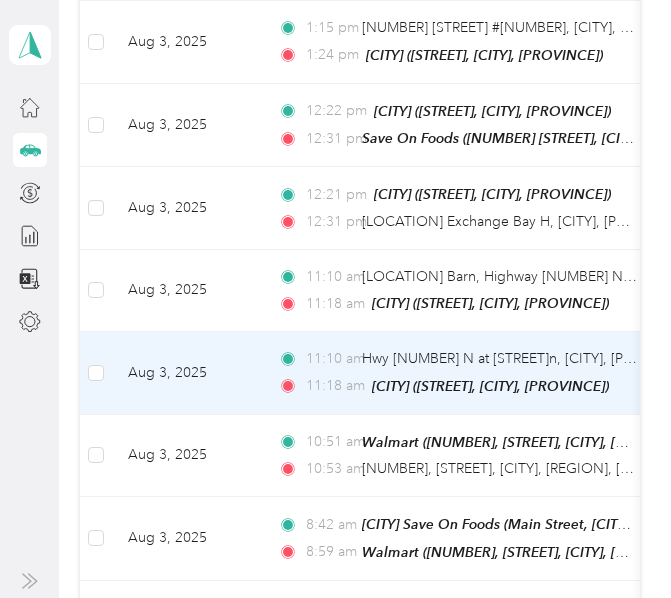 click on "Aug 3, 2025" at bounding box center (187, 373) 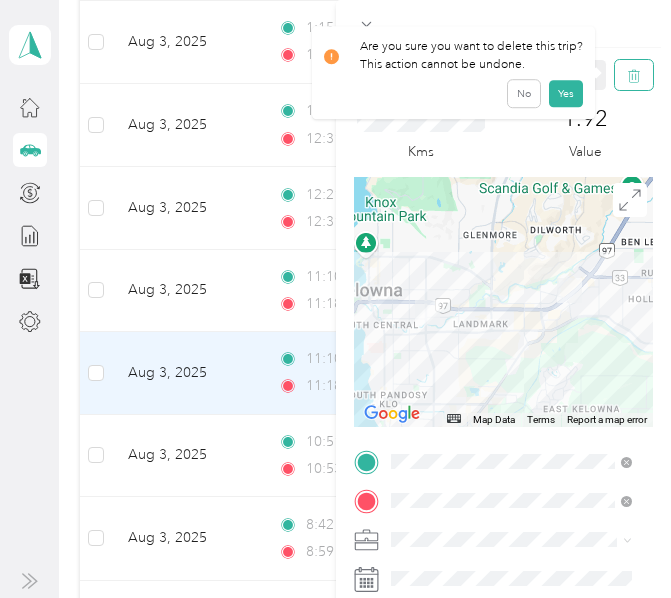 click 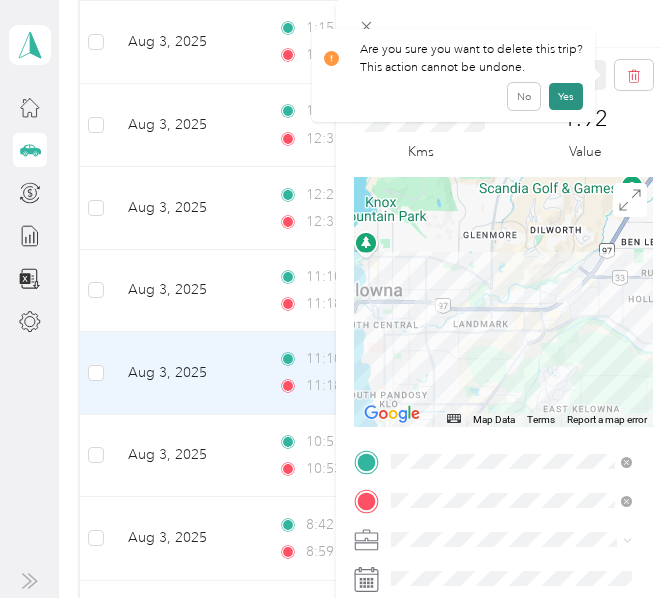 click on "Yes" at bounding box center (566, 96) 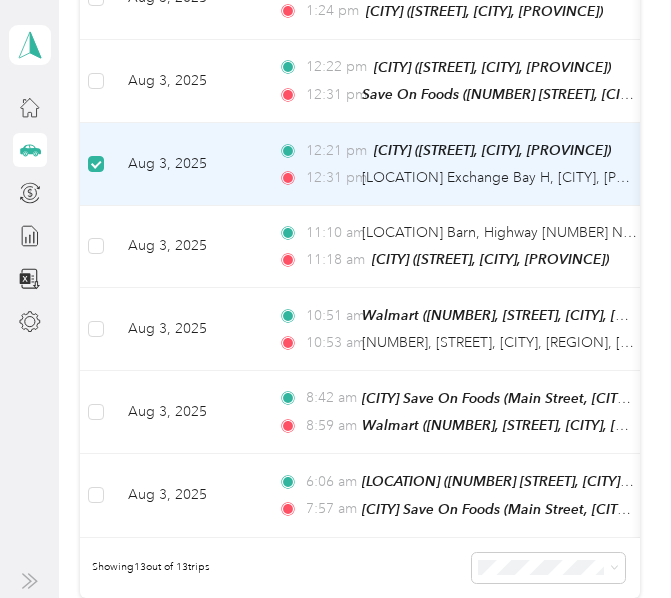 scroll, scrollTop: 796, scrollLeft: 0, axis: vertical 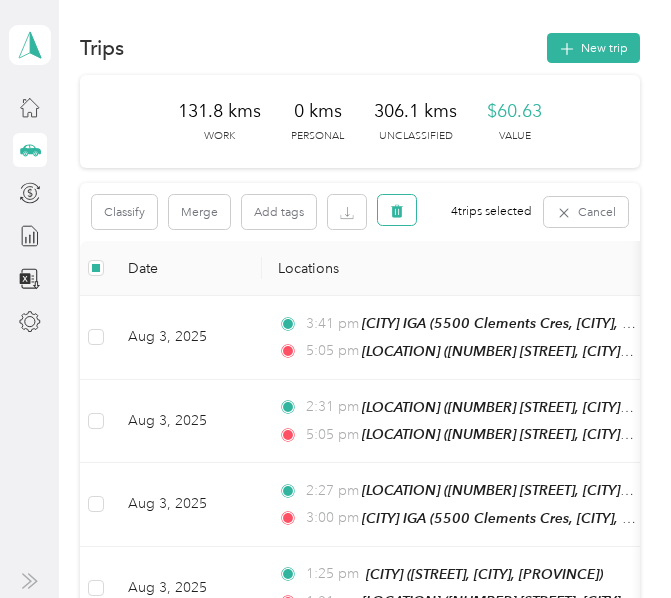 click 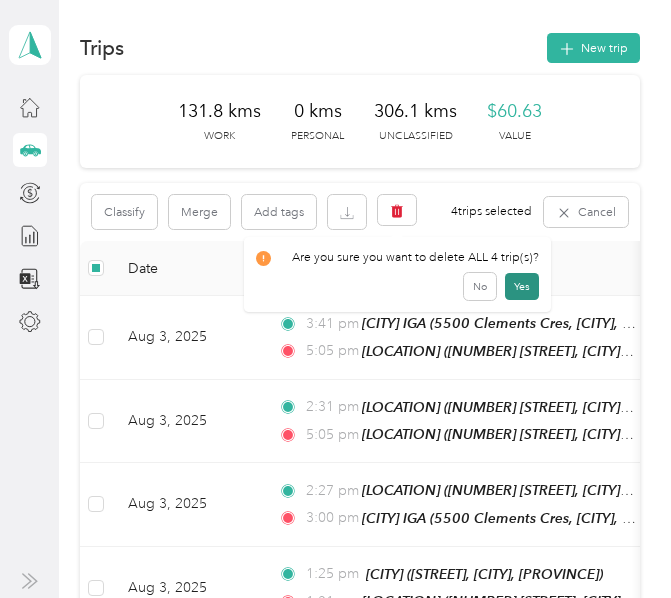 click on "Yes" at bounding box center (522, 286) 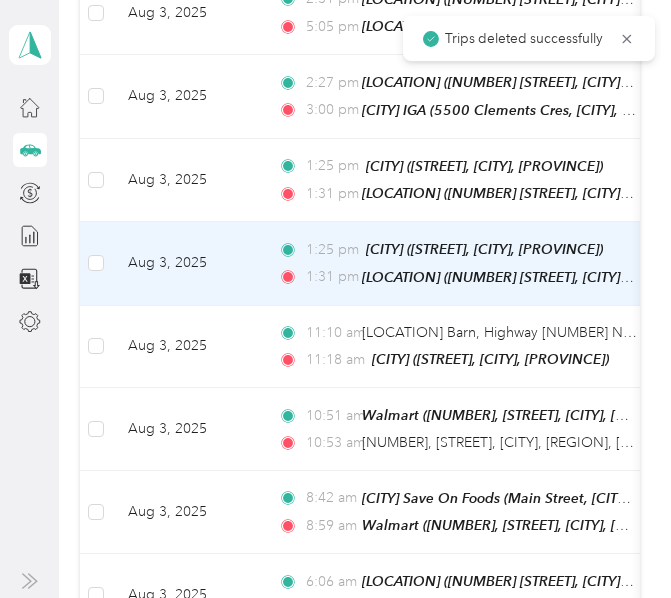 scroll, scrollTop: 500, scrollLeft: 0, axis: vertical 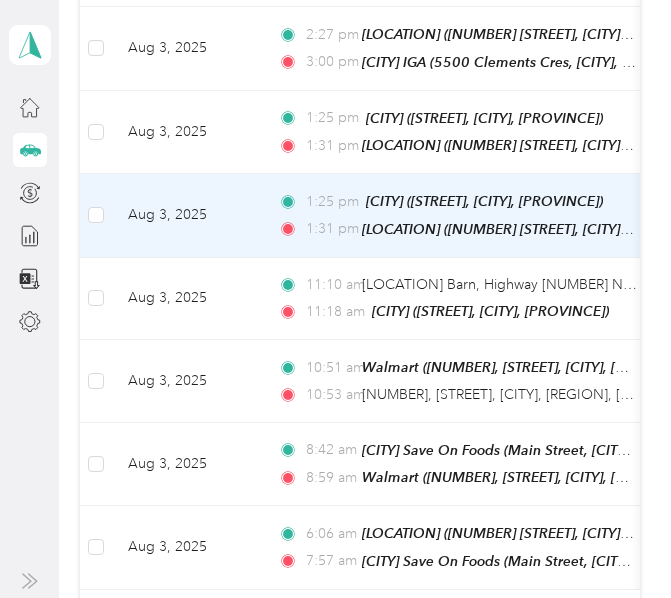 click on "Aug 3, 2025" at bounding box center [187, 216] 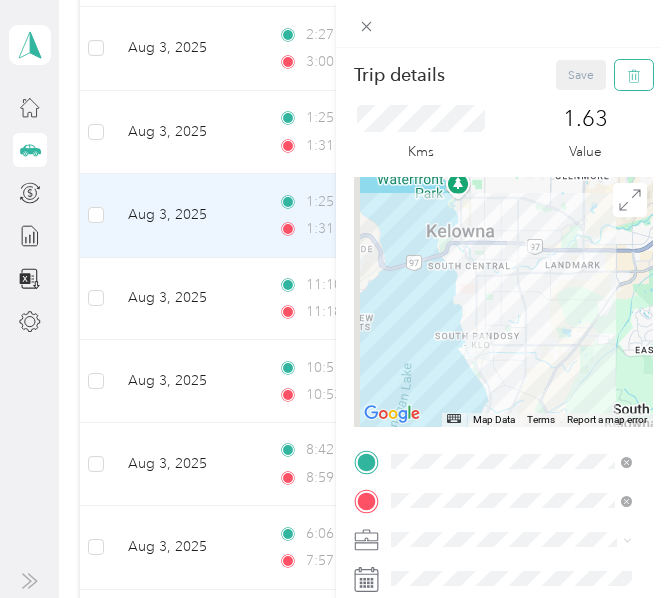 click 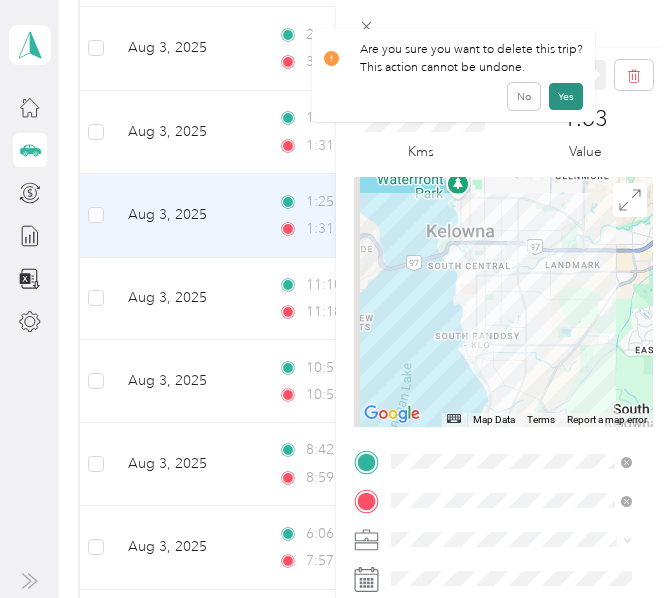 click on "Yes" at bounding box center [566, 96] 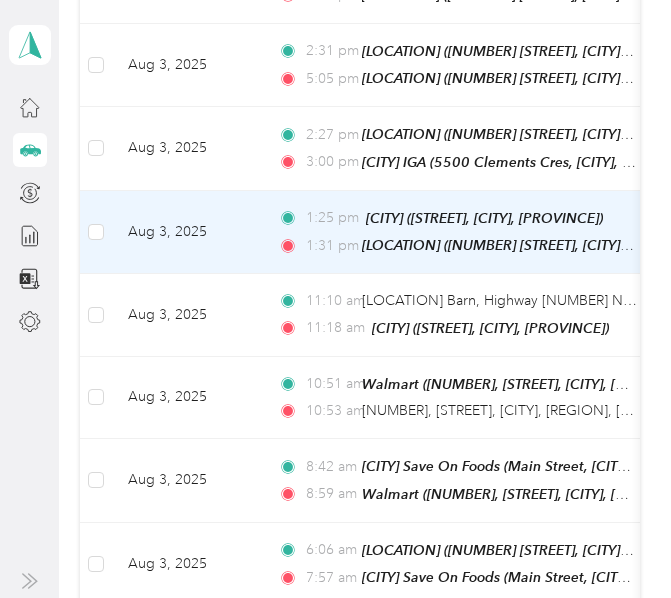 scroll, scrollTop: 300, scrollLeft: 0, axis: vertical 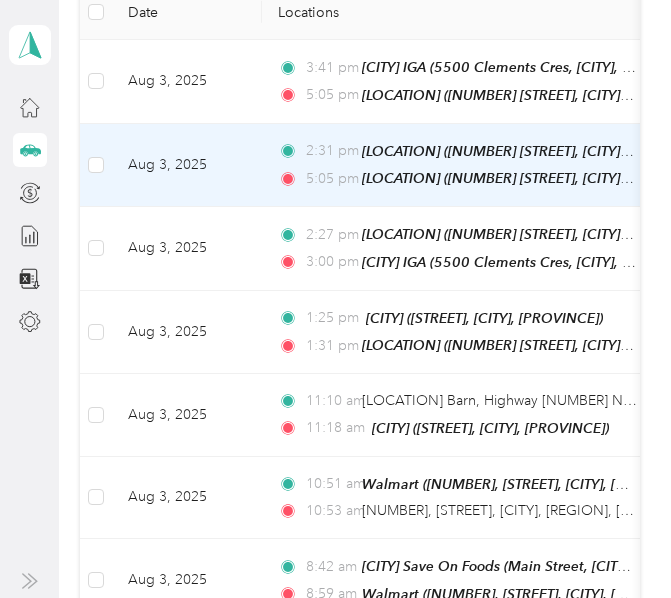 click on "Aug 3, 2025" at bounding box center (187, 166) 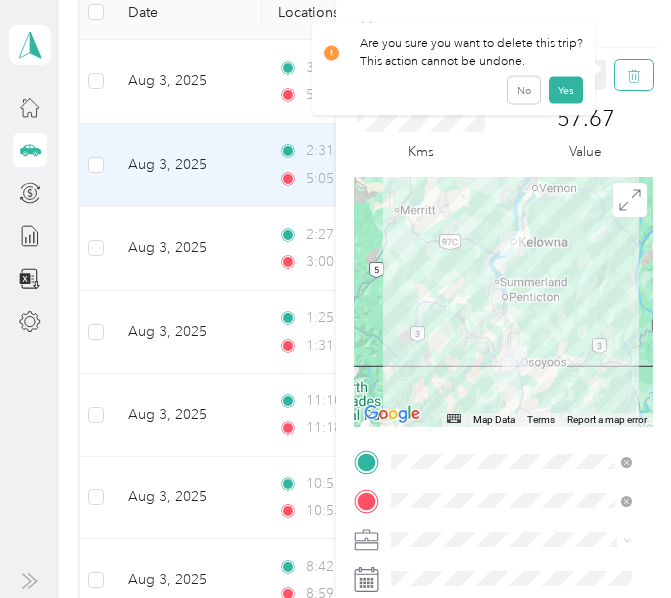 click 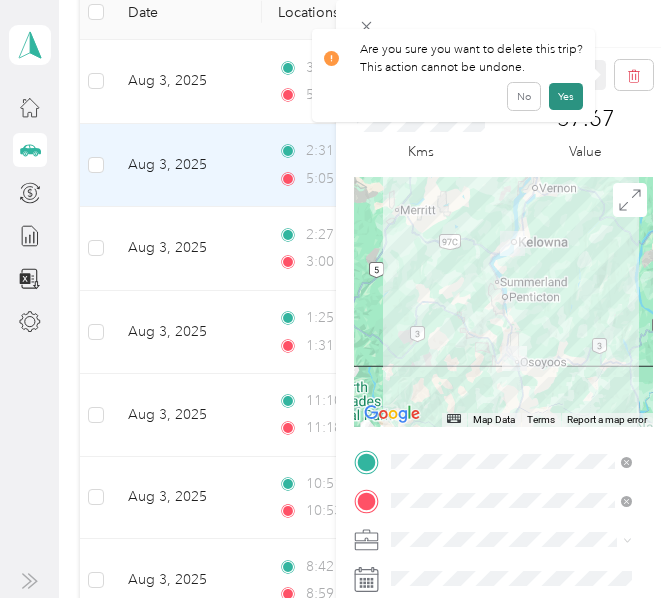 click on "Yes" at bounding box center [566, 96] 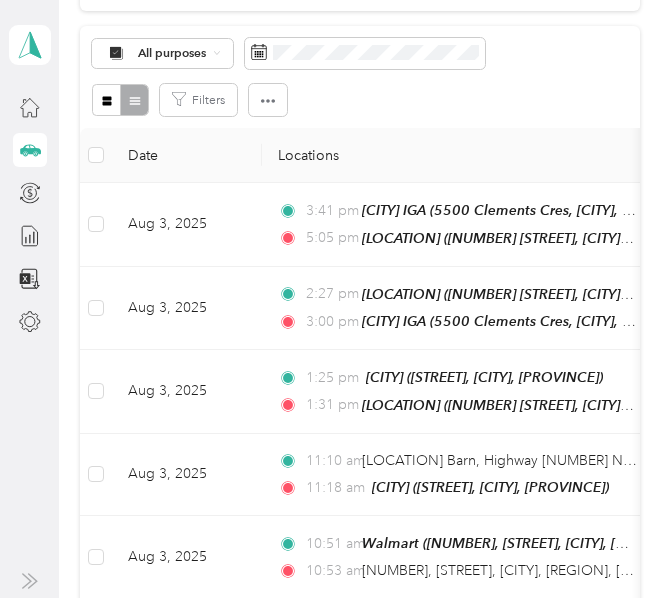 scroll, scrollTop: 200, scrollLeft: 0, axis: vertical 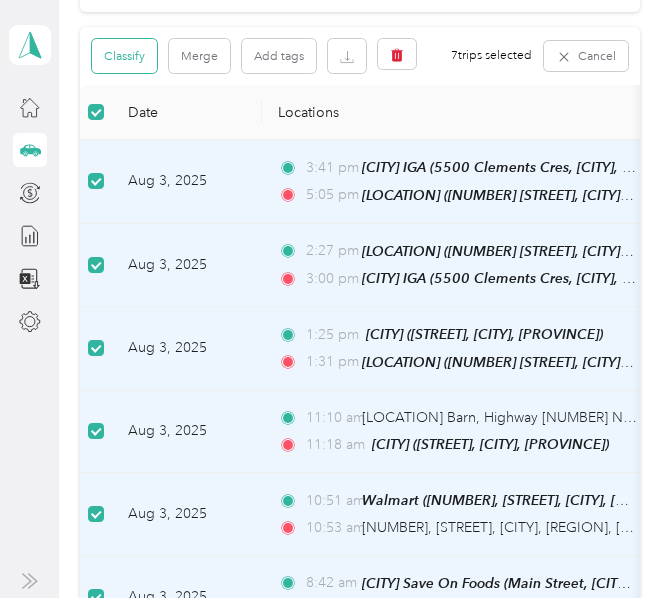 click on "Classify" at bounding box center (124, 56) 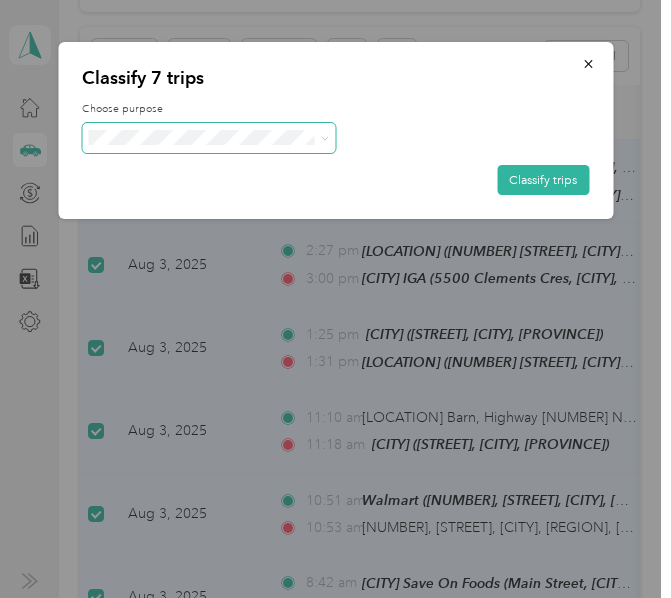 click at bounding box center (209, 138) 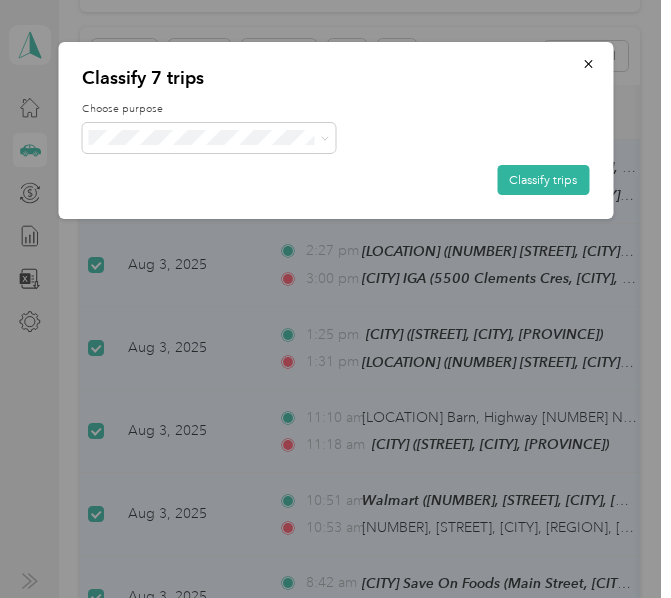 click on "Acosta Canada" at bounding box center (209, 159) 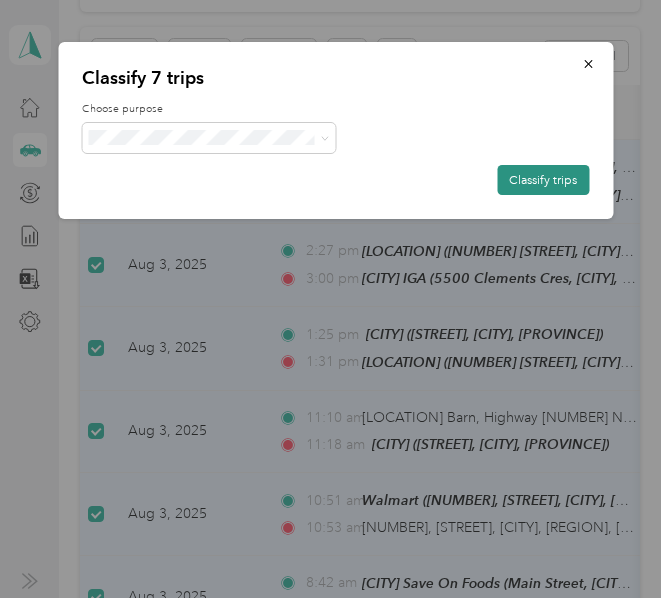 click on "Classify trips" at bounding box center [543, 180] 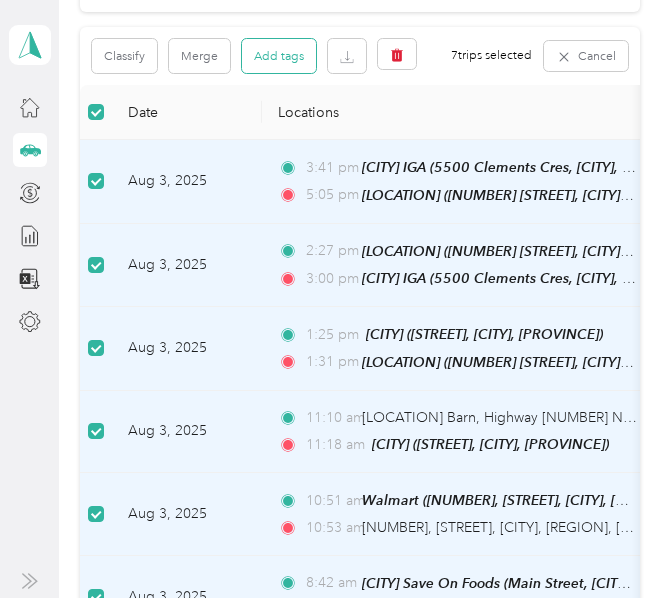 click on "Add tags" at bounding box center (279, 56) 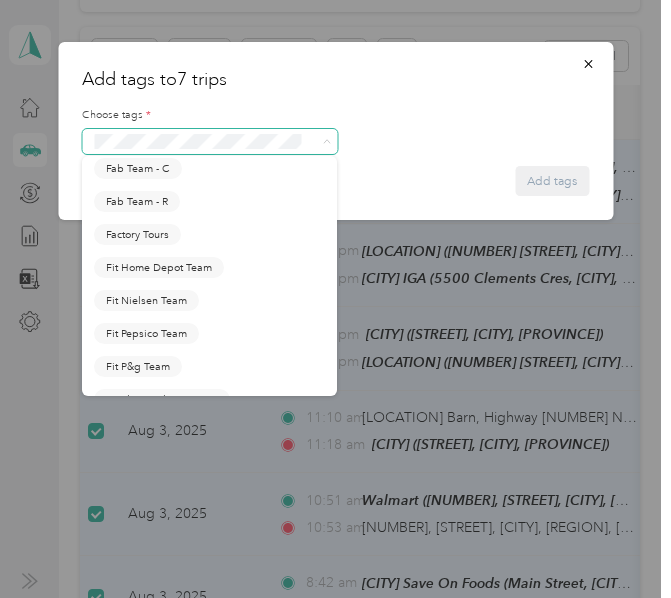 scroll, scrollTop: 400, scrollLeft: 0, axis: vertical 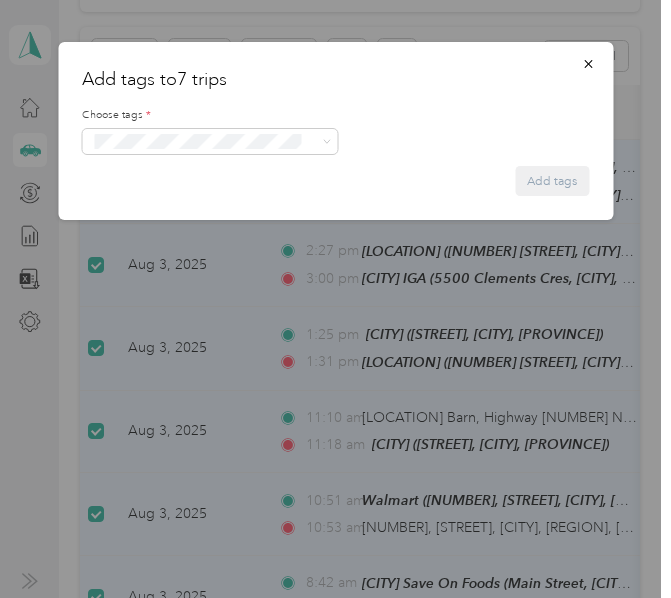 click on "Fit Nielsen Team" at bounding box center (209, 266) 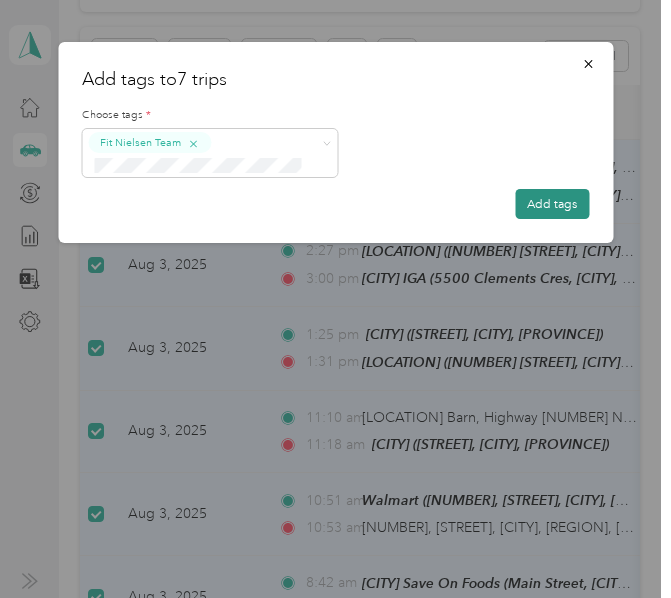 click on "Add tags" at bounding box center [552, 204] 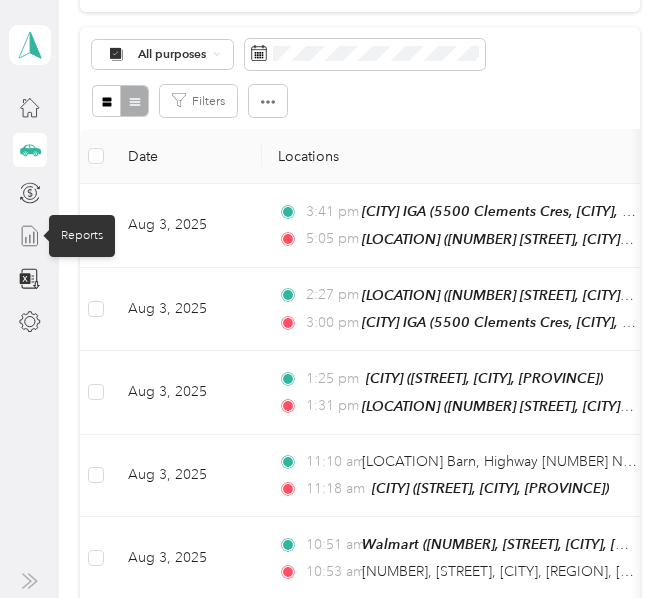 click 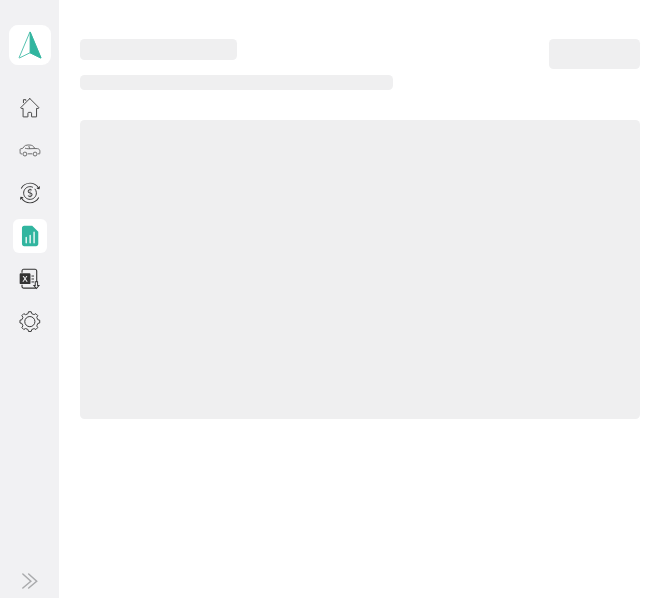 scroll, scrollTop: 0, scrollLeft: 0, axis: both 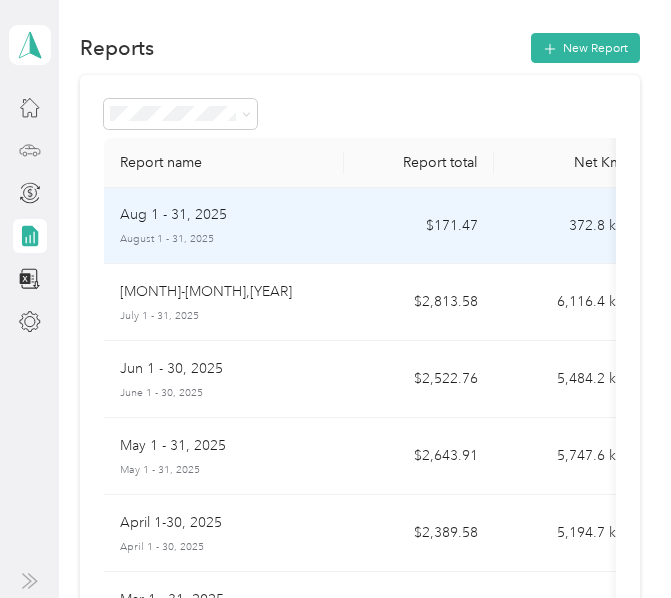 click on "August 1 - 31, 2025" at bounding box center (224, 239) 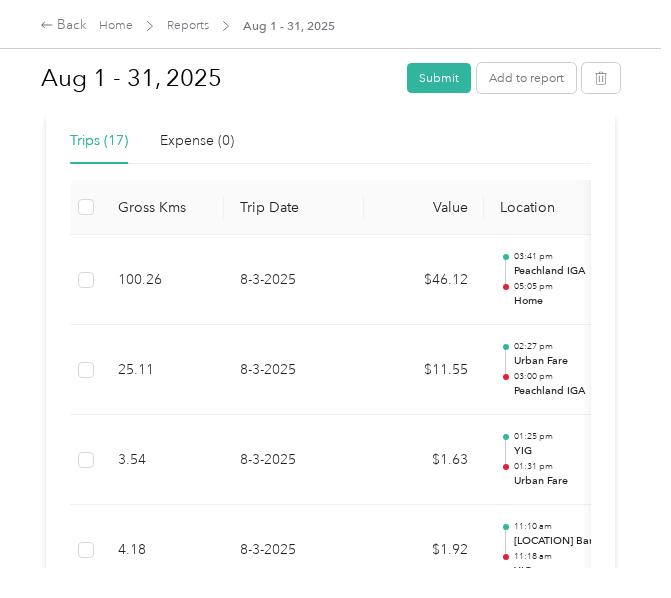scroll, scrollTop: 400, scrollLeft: 0, axis: vertical 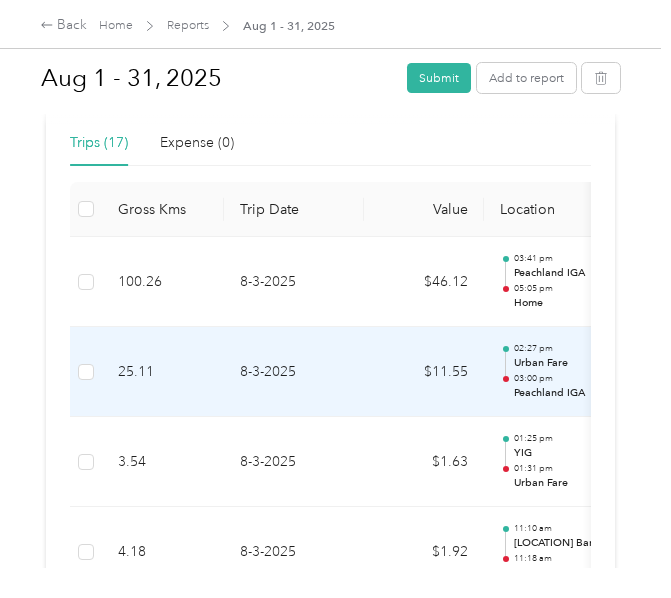 click at bounding box center [86, 372] 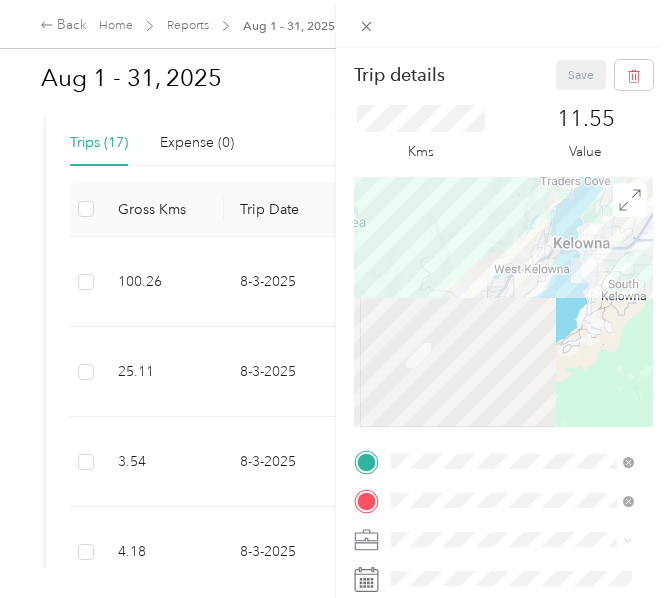 click on "Trip details Save This trip cannot be edited because it is either under review, approved, or paid. Contact your Team Manager to edit it. Kms [NUMBER] Value  TO Fit Nielsen Team Add photo" at bounding box center [335, 299] 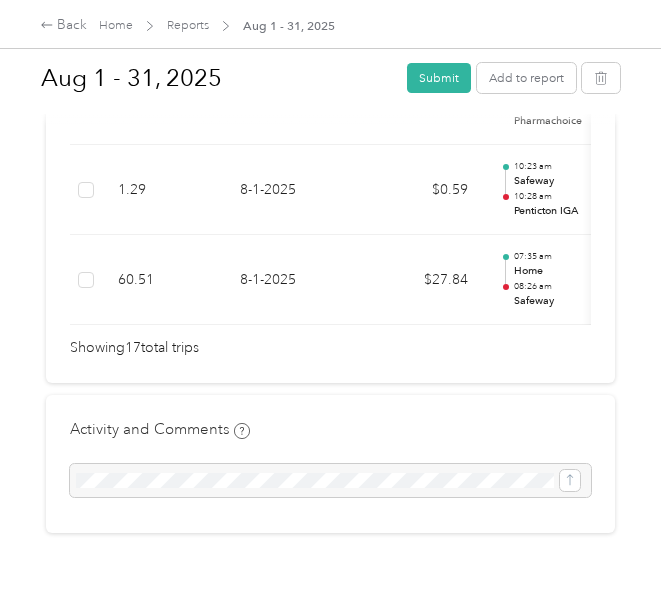 scroll, scrollTop: 1797, scrollLeft: 0, axis: vertical 